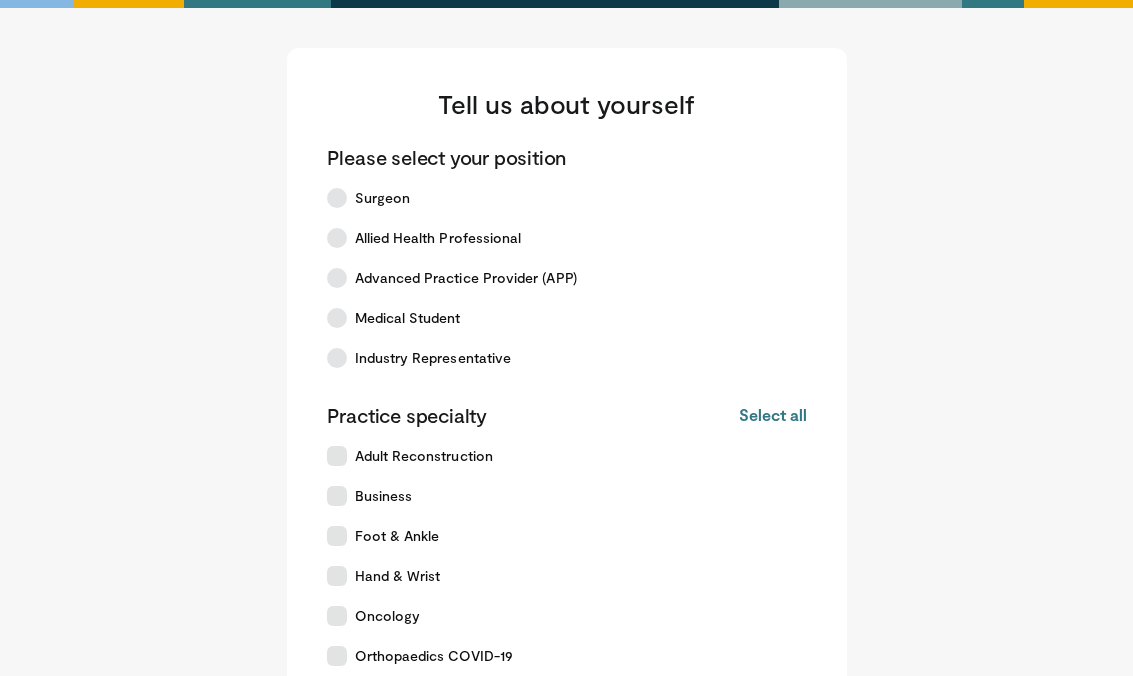 scroll, scrollTop: 0, scrollLeft: 0, axis: both 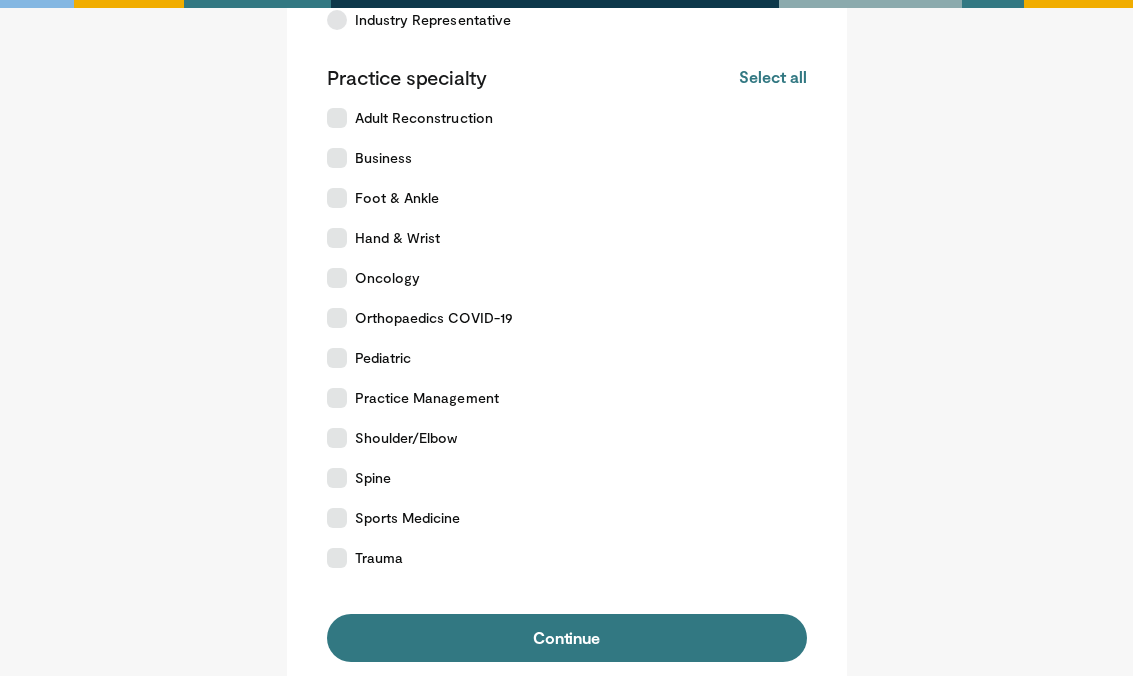 click on "Orthopaedics COVID-19" at bounding box center (555, 318) 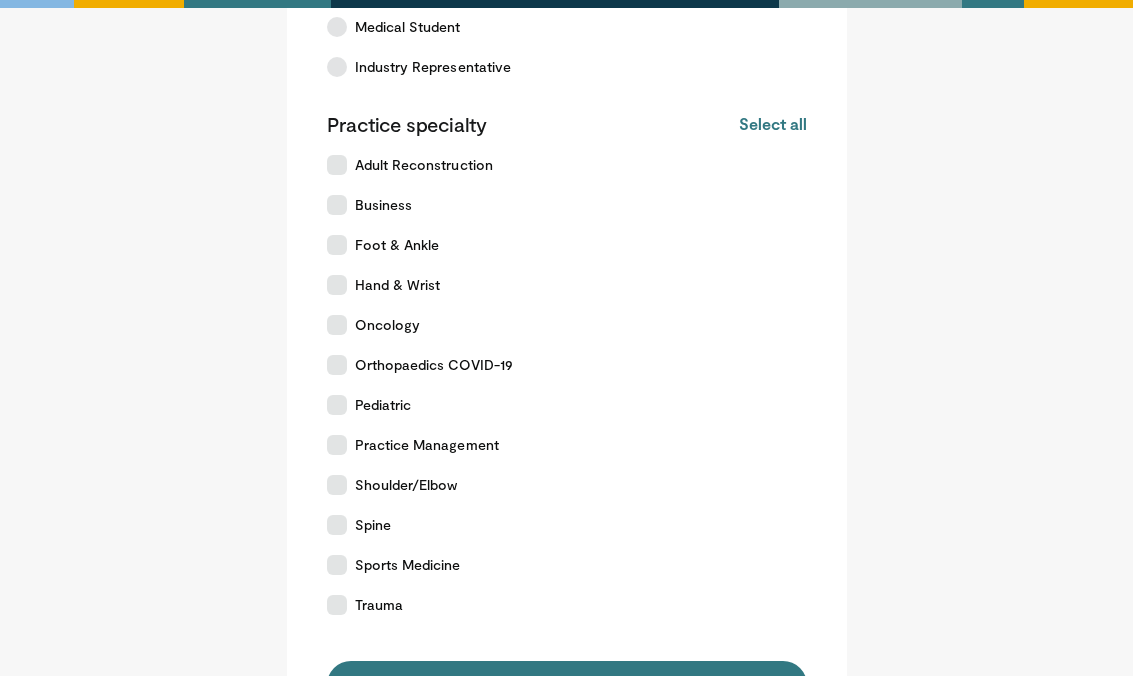 scroll, scrollTop: 291, scrollLeft: 0, axis: vertical 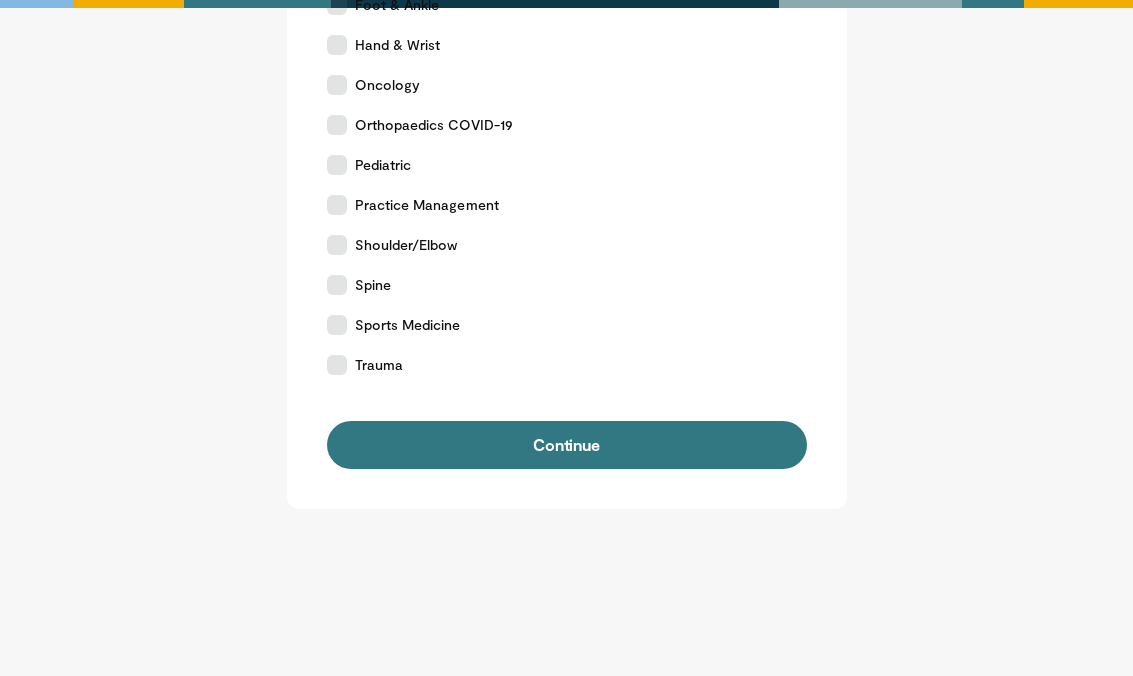 click on "Continue" at bounding box center [567, 445] 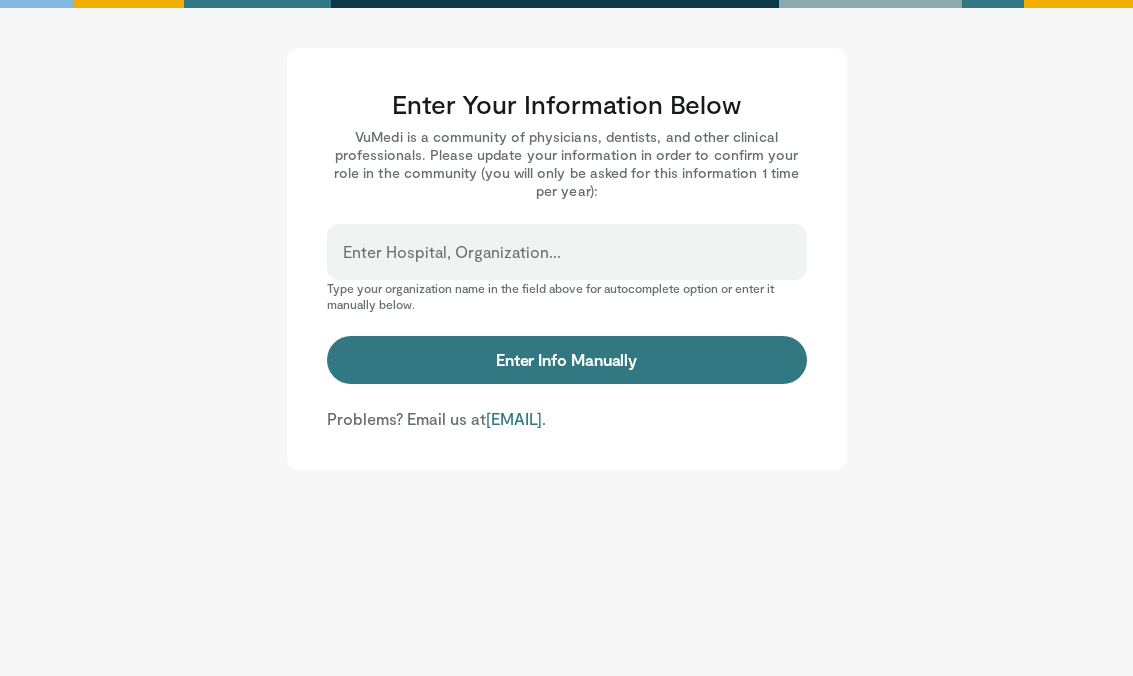 scroll, scrollTop: 0, scrollLeft: 0, axis: both 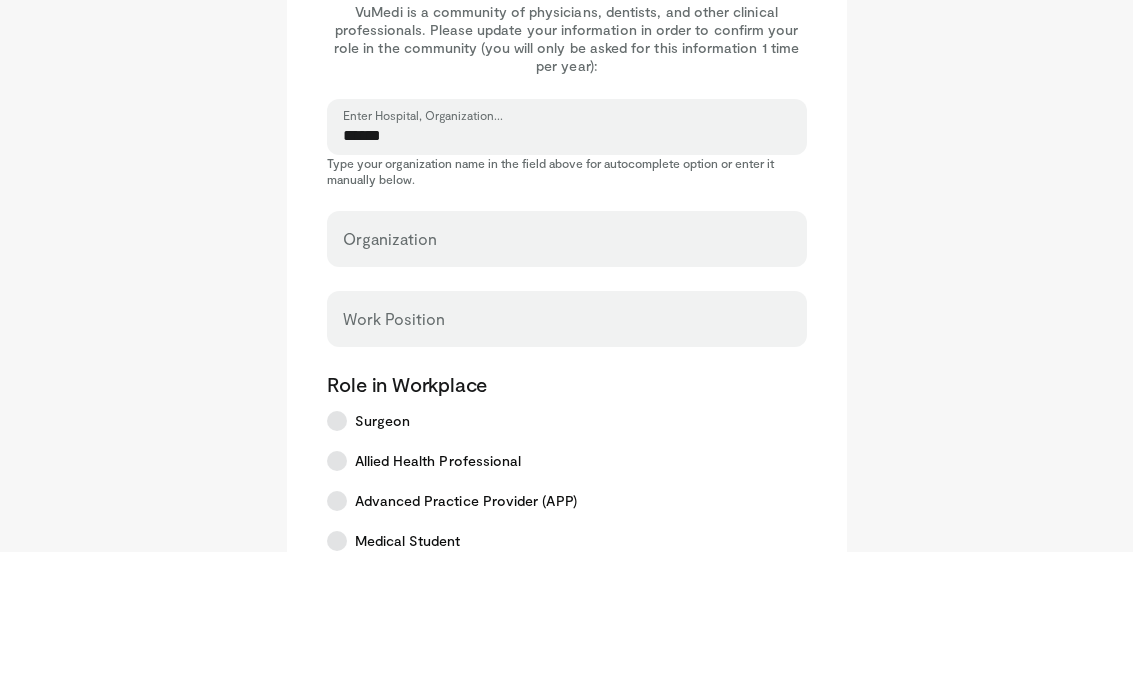 type on "**********" 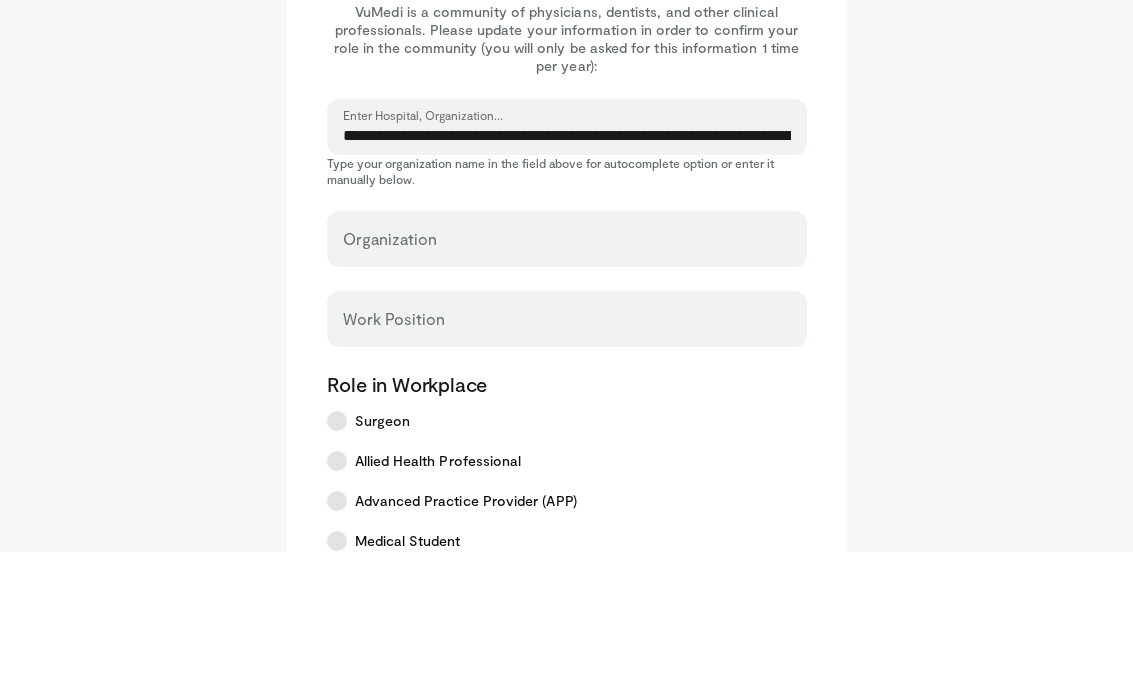 scroll, scrollTop: 125, scrollLeft: 0, axis: vertical 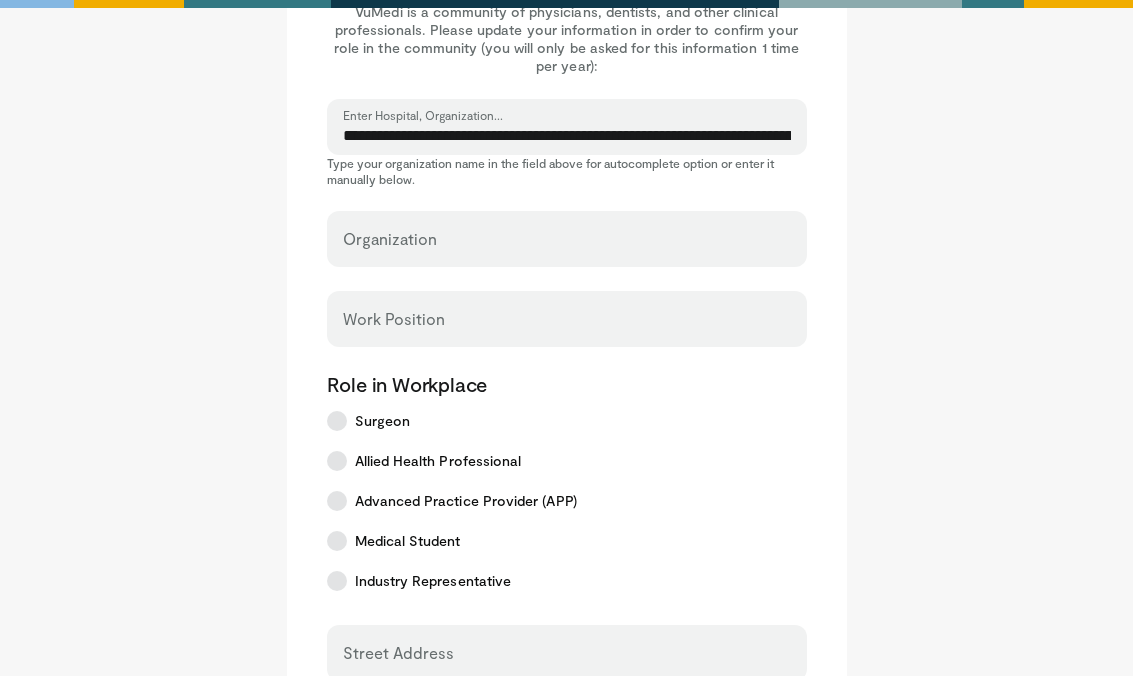 type on "**********" 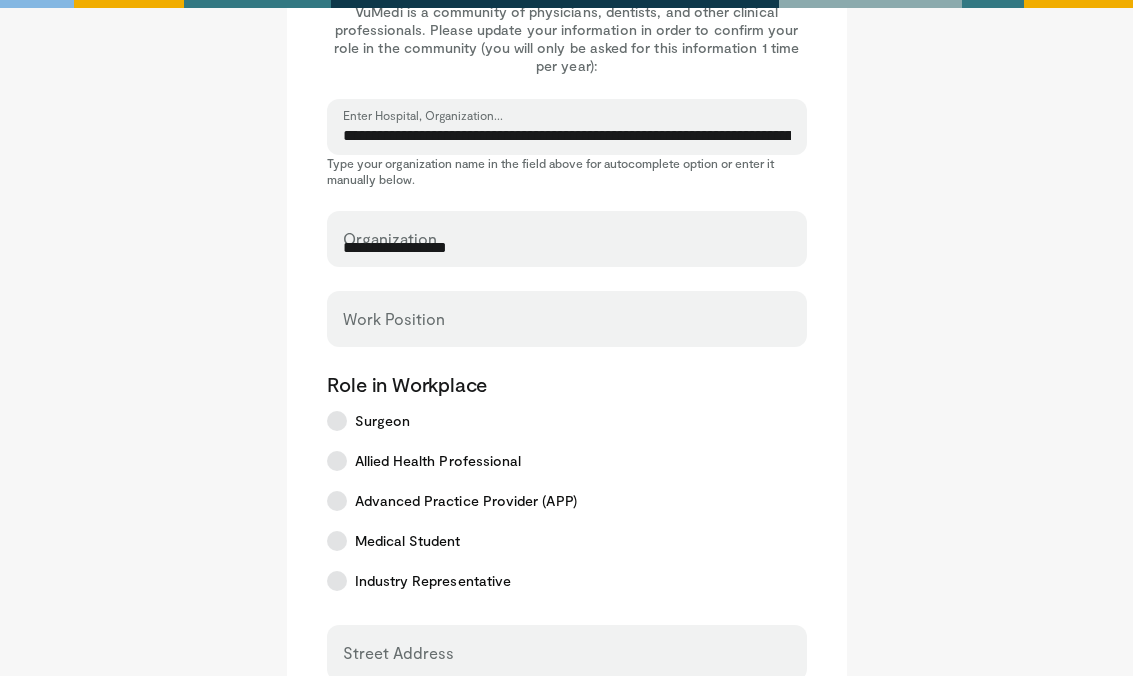 type on "**********" 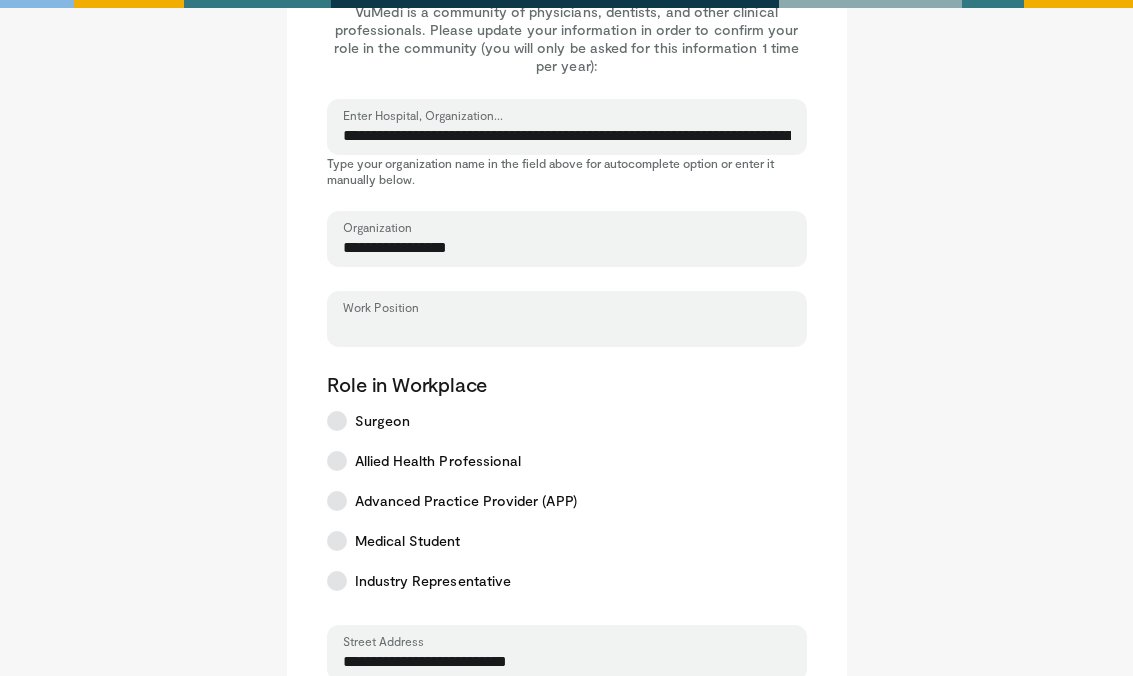 click on "Work Position" at bounding box center [567, 328] 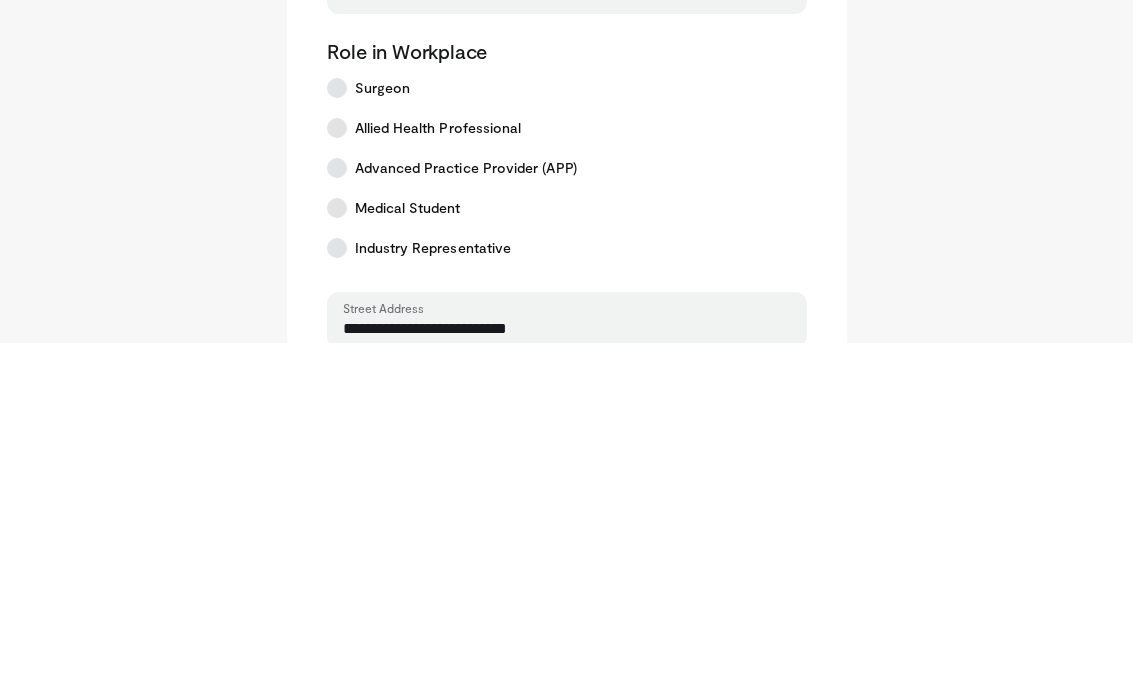 click on "Surgeon" at bounding box center [383, 422] 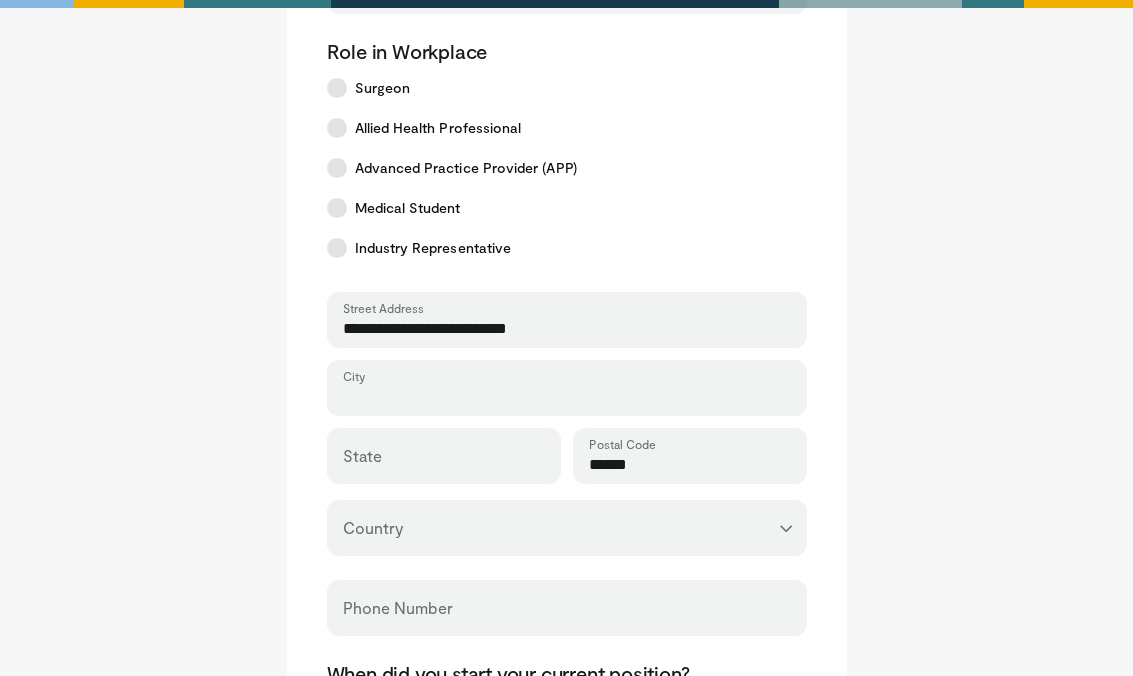 click on "City" at bounding box center [567, 397] 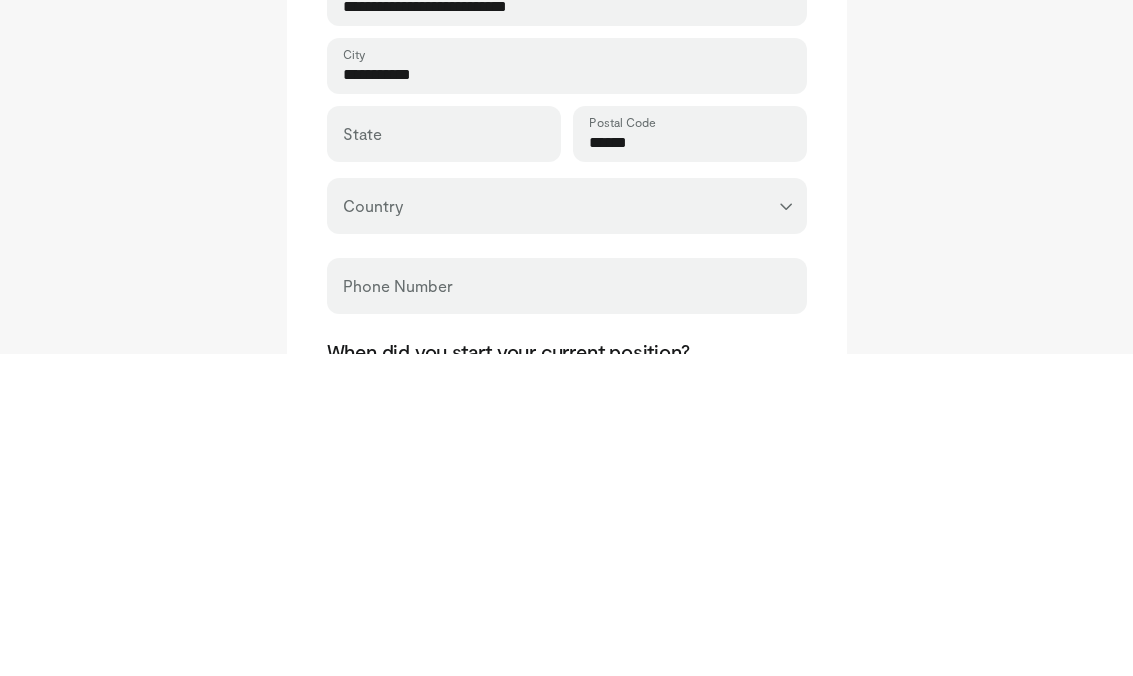 type on "**********" 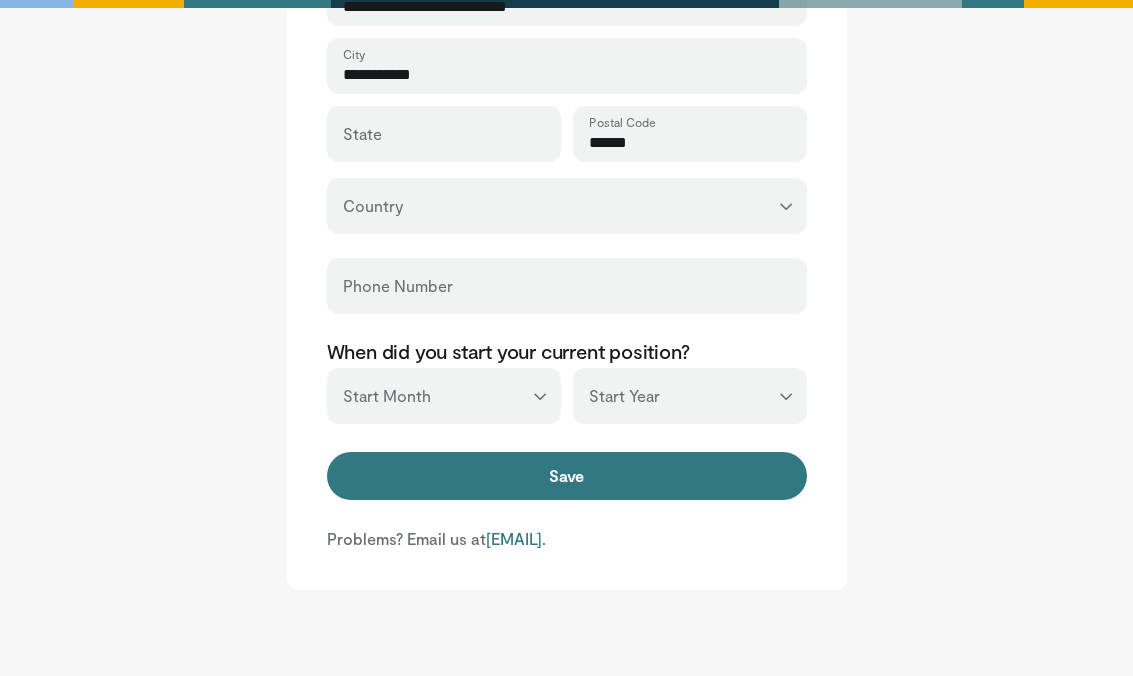 click on "**********" at bounding box center [567, 206] 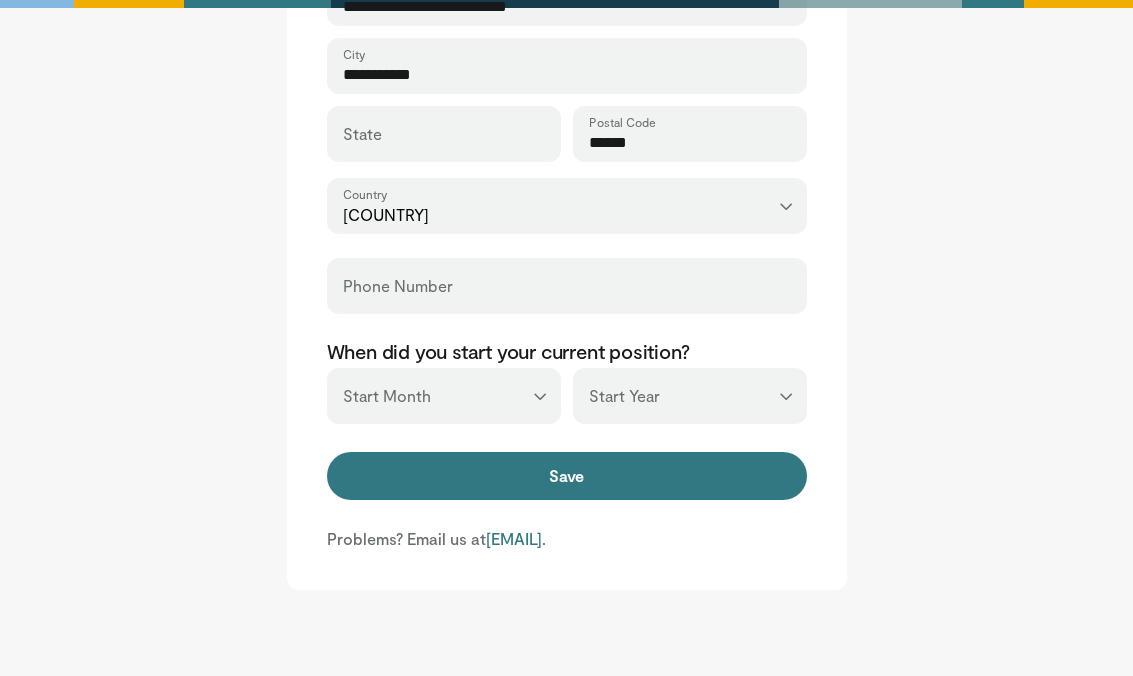 click on "Phone Number" at bounding box center (567, 286) 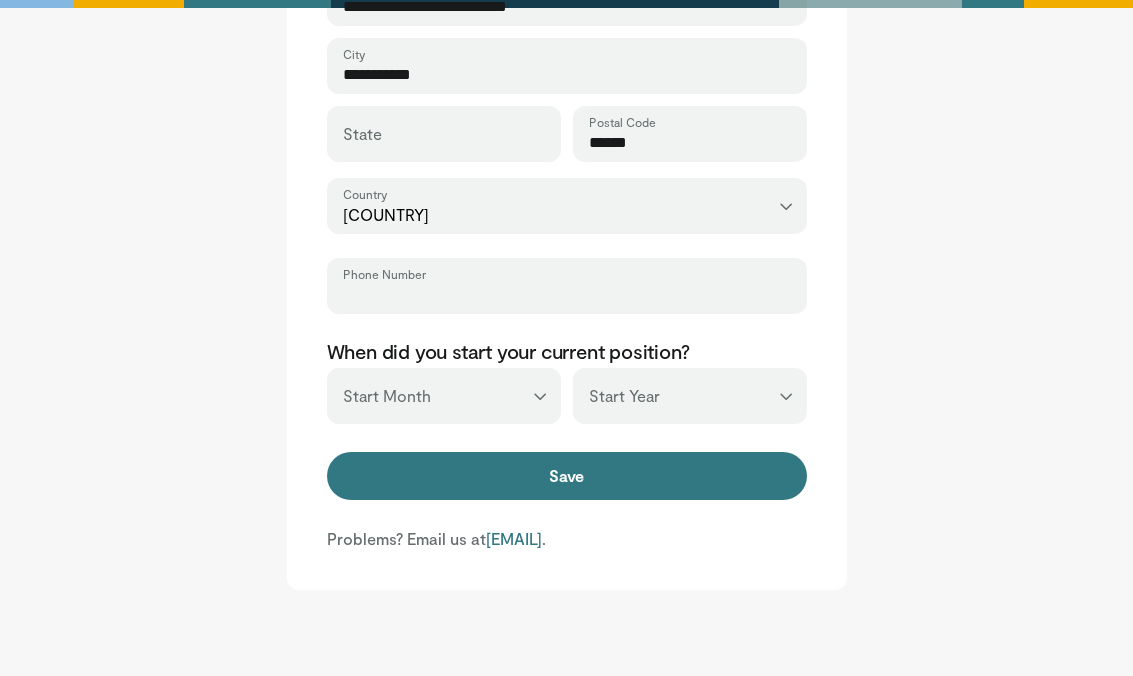click on "Phone Number" at bounding box center [567, 295] 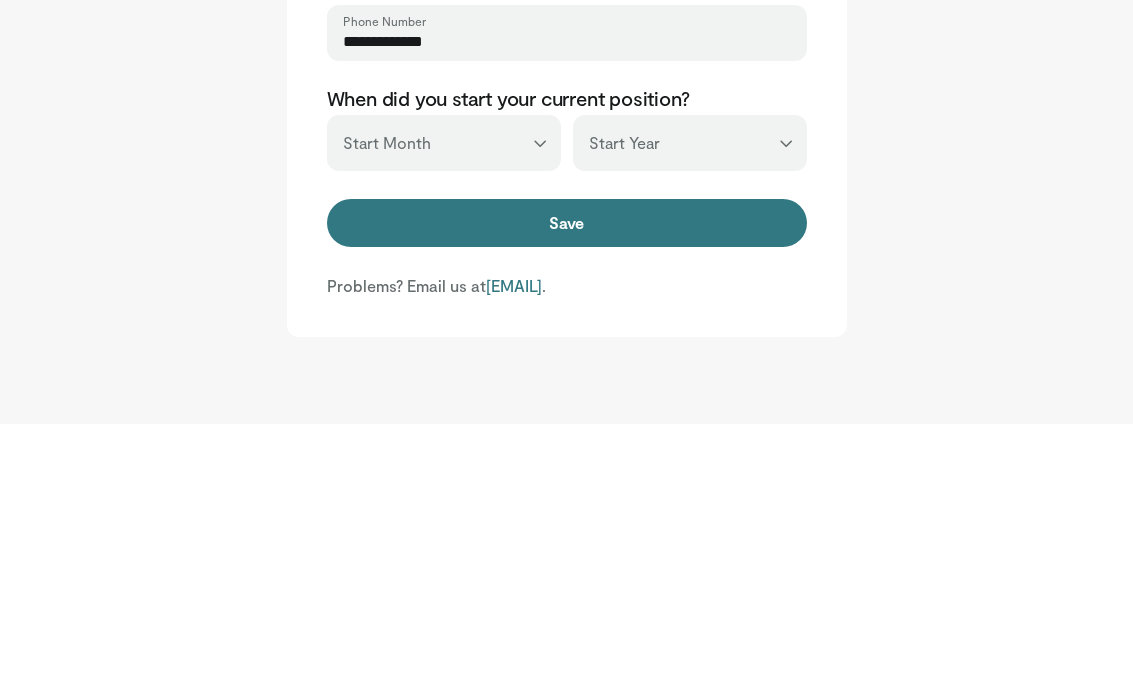 type on "**********" 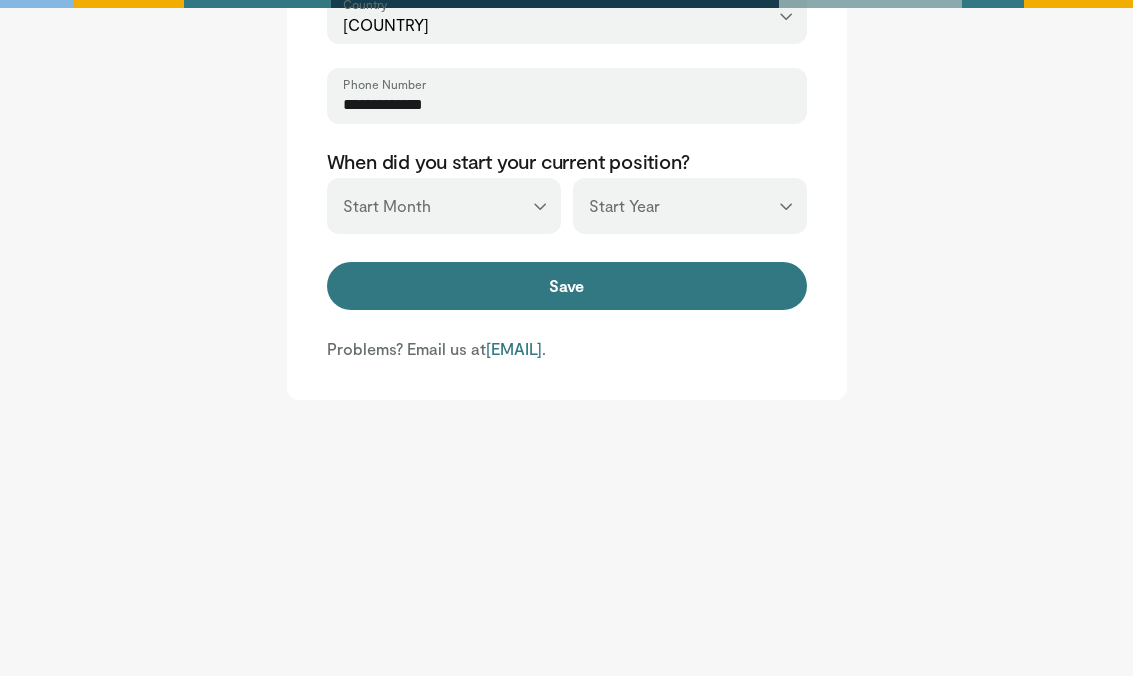 select on "*" 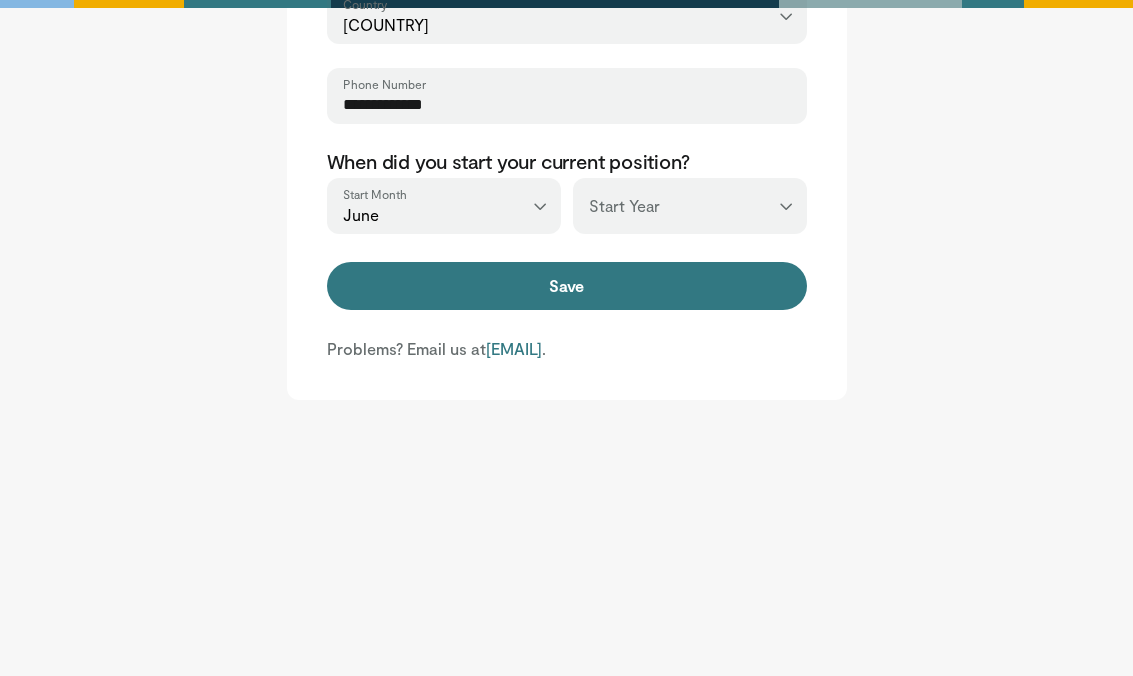 click on "***
****
****
****
****
****
****
****
****
****
****
****
****
****
****
****
****
****
****
****
****
****
****
****
****
****
****
****
****
**** **** **** **** ****" at bounding box center (690, 206) 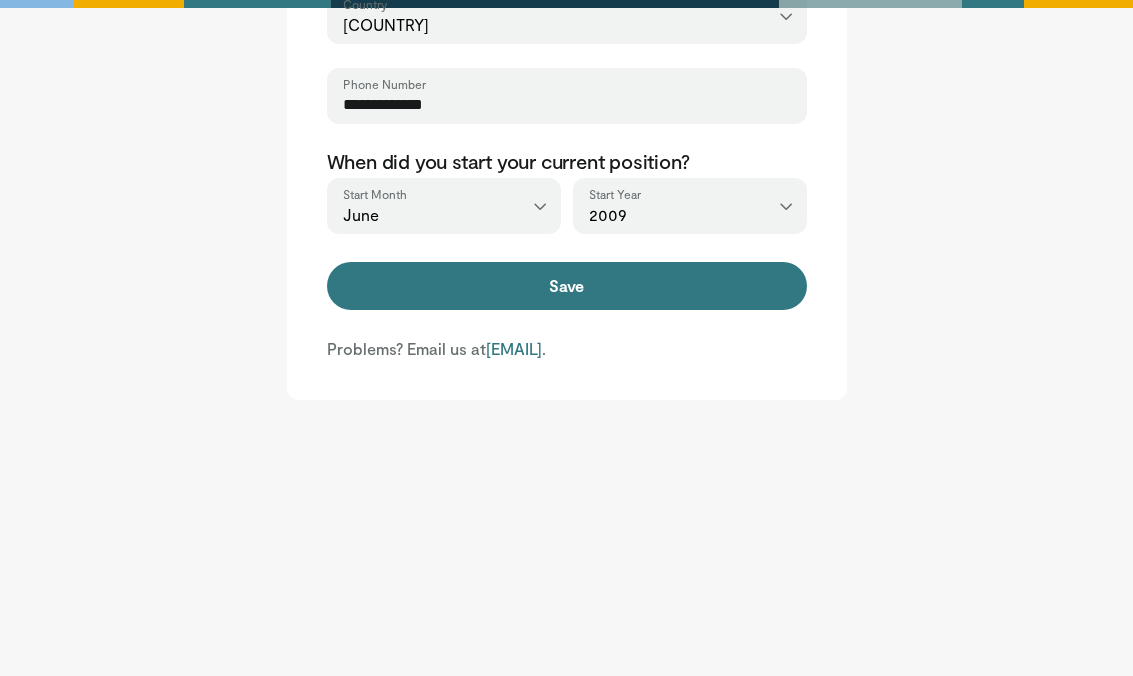 click on "Save" at bounding box center (567, 286) 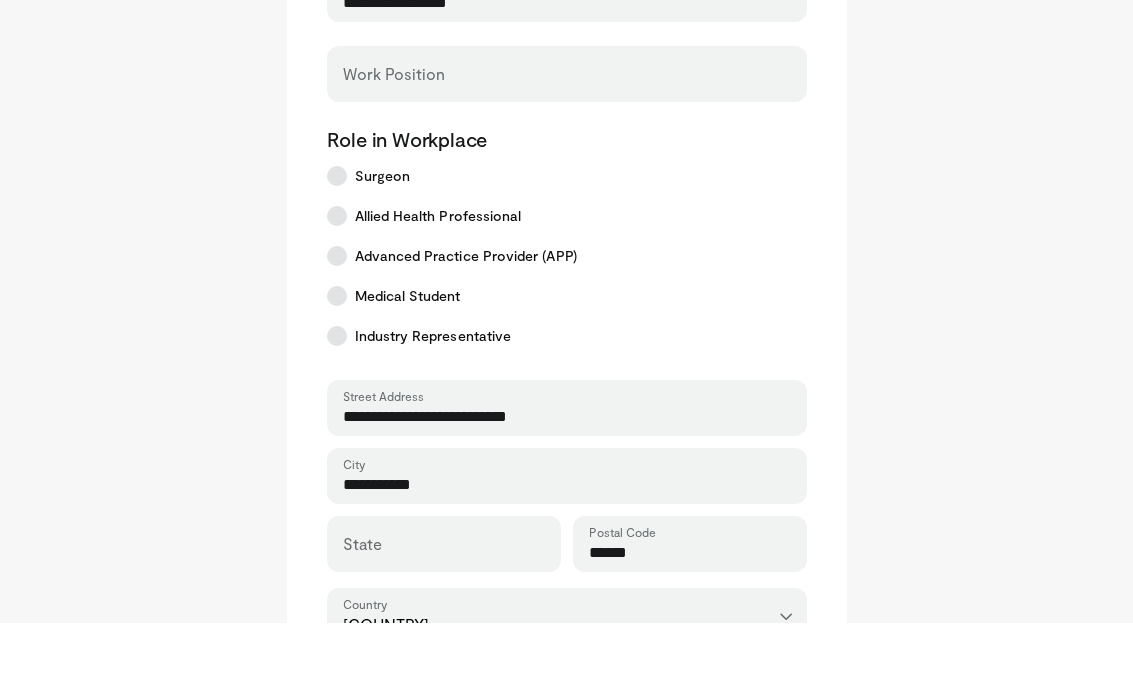 click at bounding box center [337, 230] 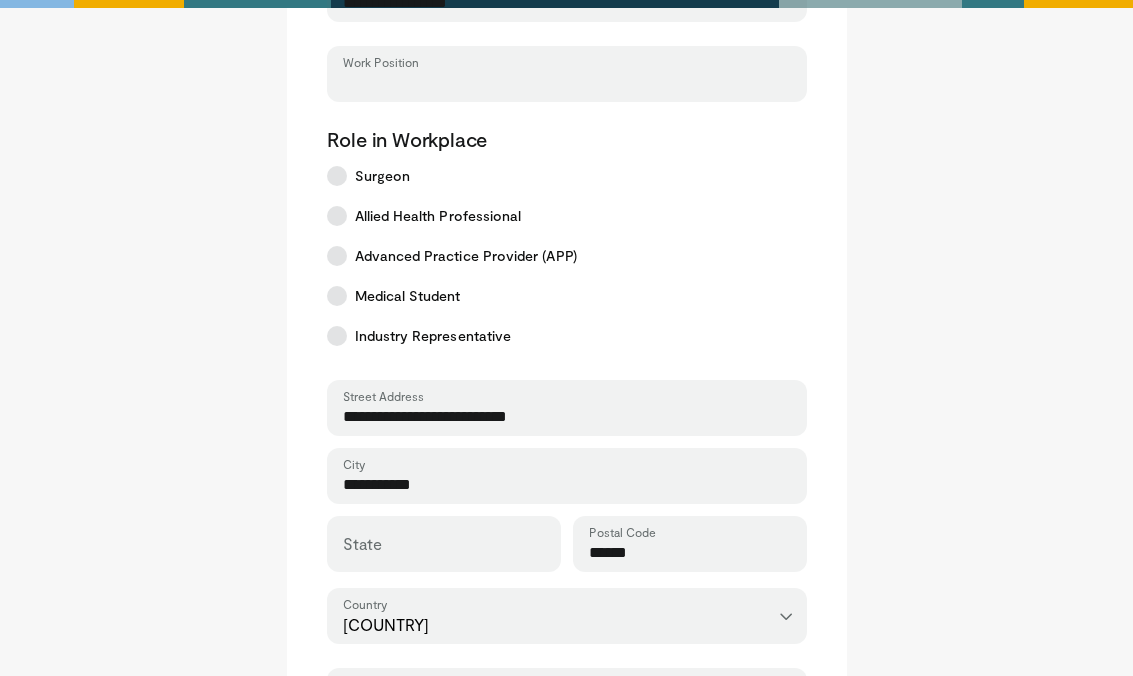 click on "Work Position" at bounding box center [567, 83] 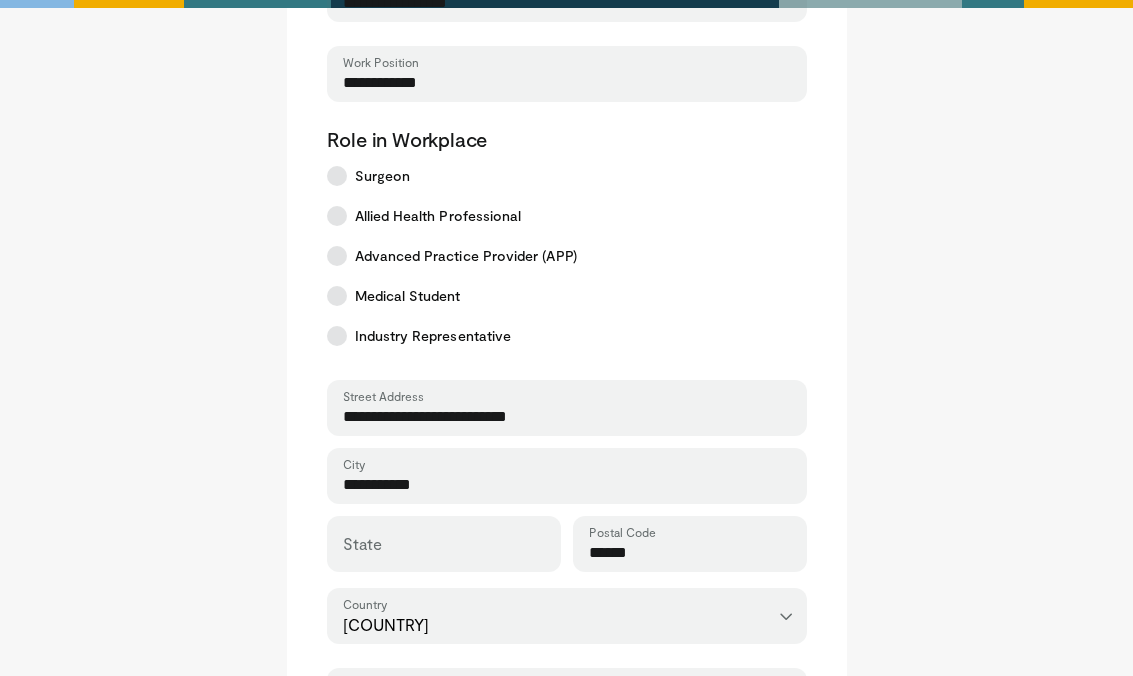 type on "**********" 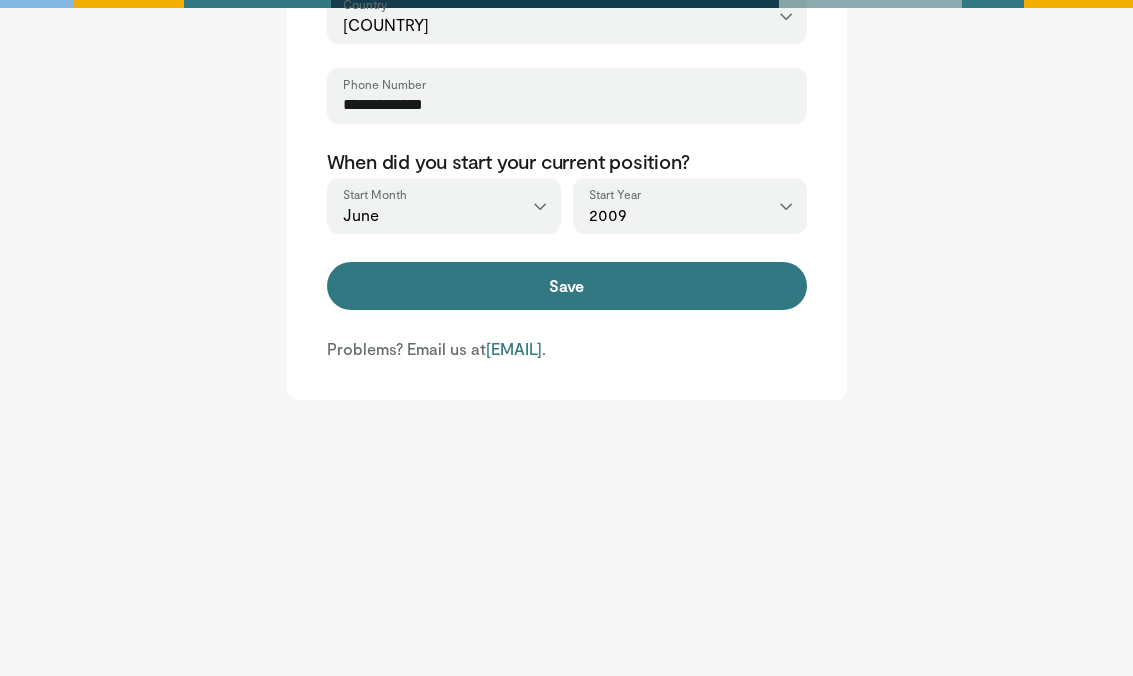 click on "Save" at bounding box center [567, 286] 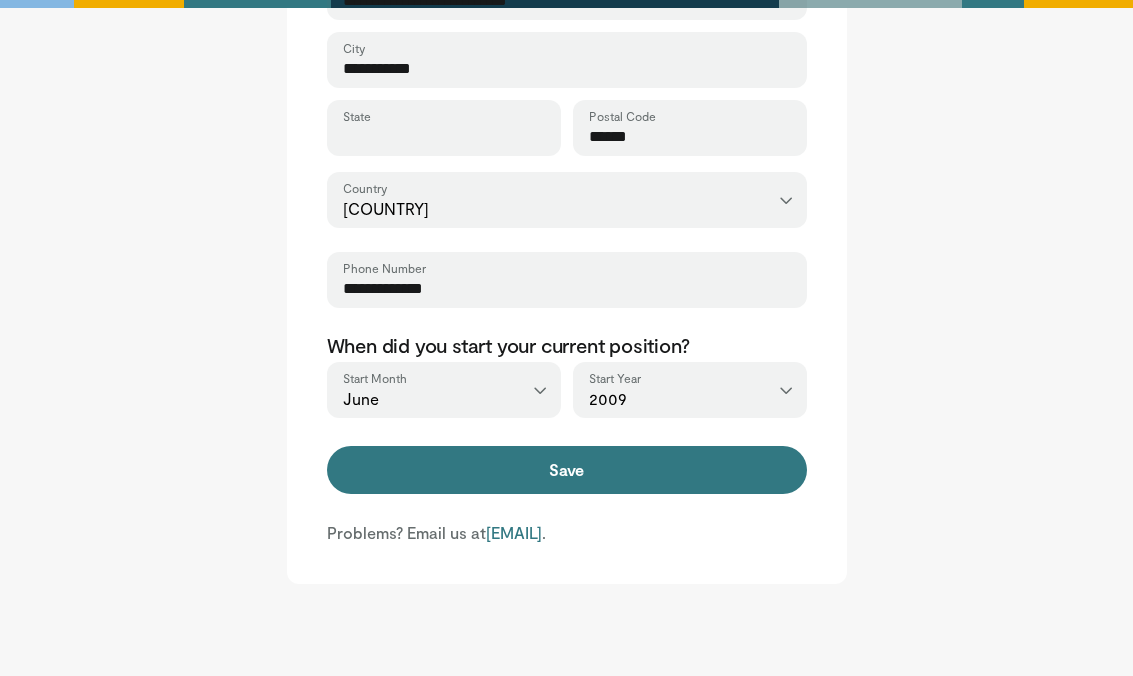 click on "State" at bounding box center [444, 137] 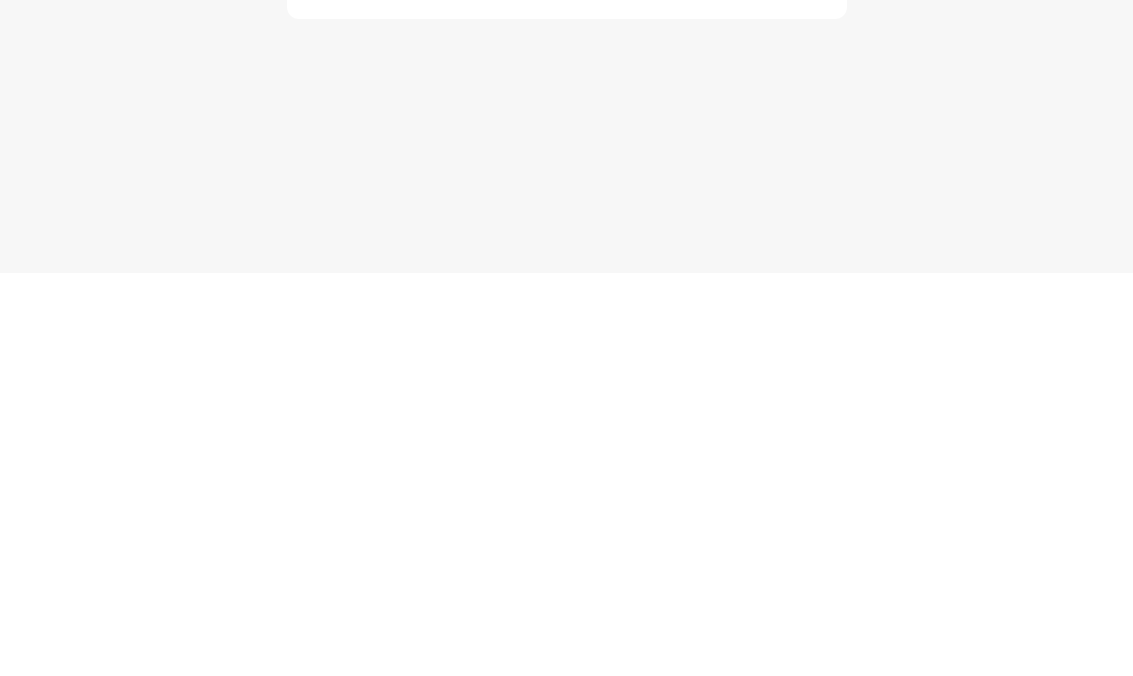 scroll, scrollTop: 970, scrollLeft: 0, axis: vertical 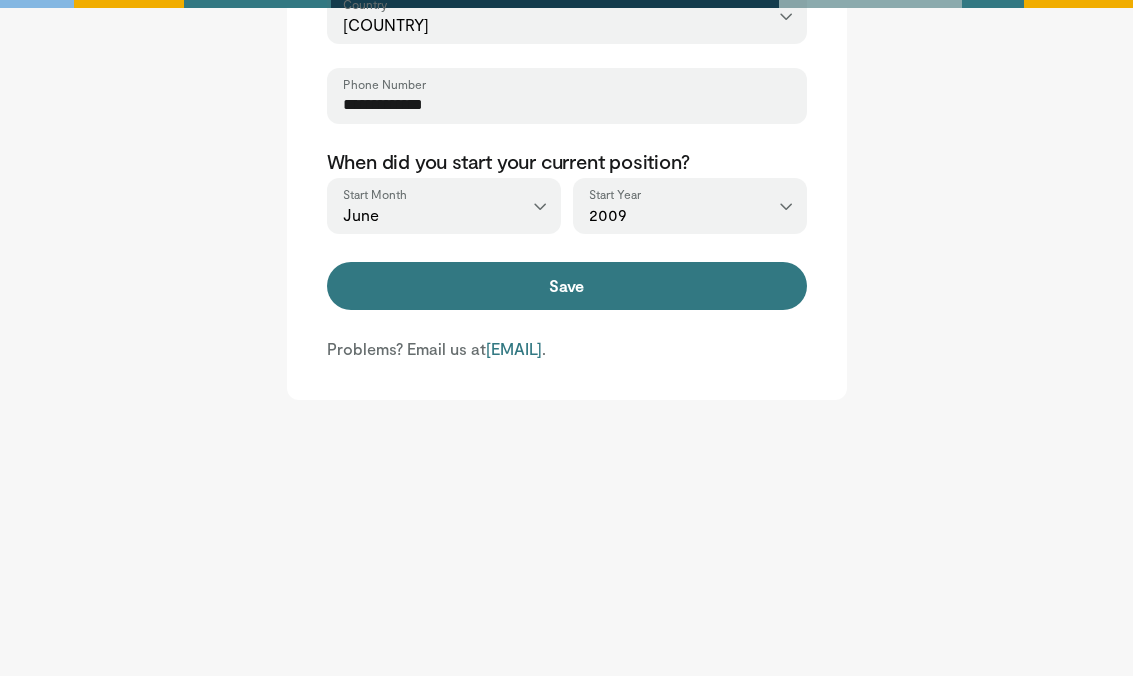 type on "**********" 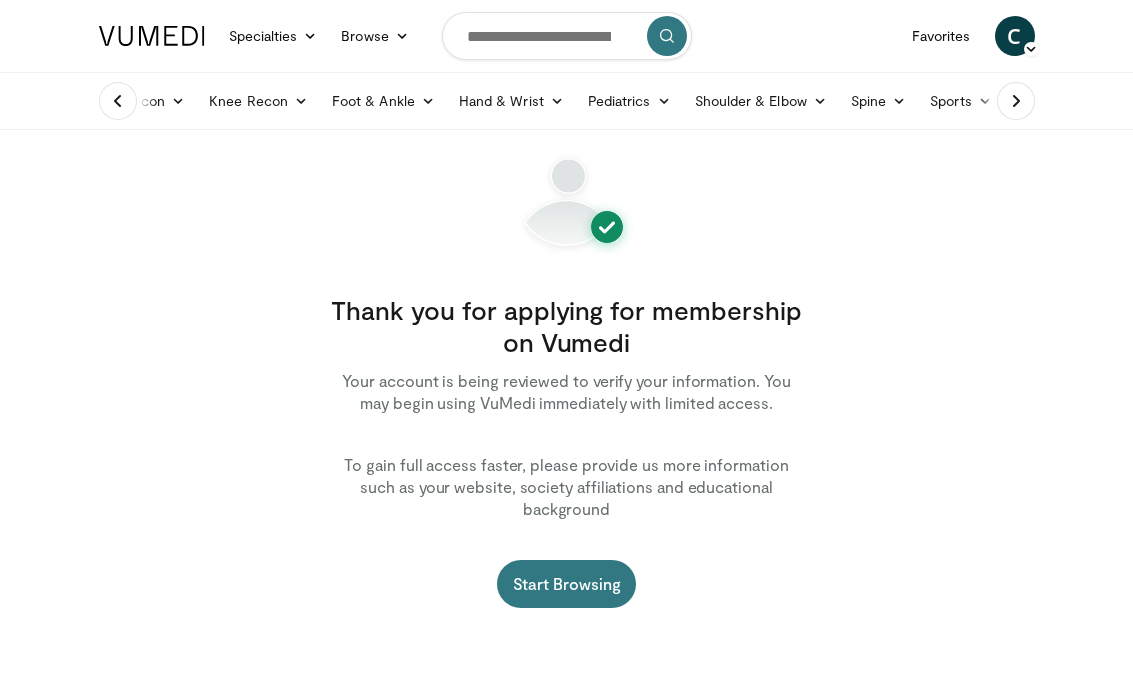 scroll, scrollTop: 0, scrollLeft: 0, axis: both 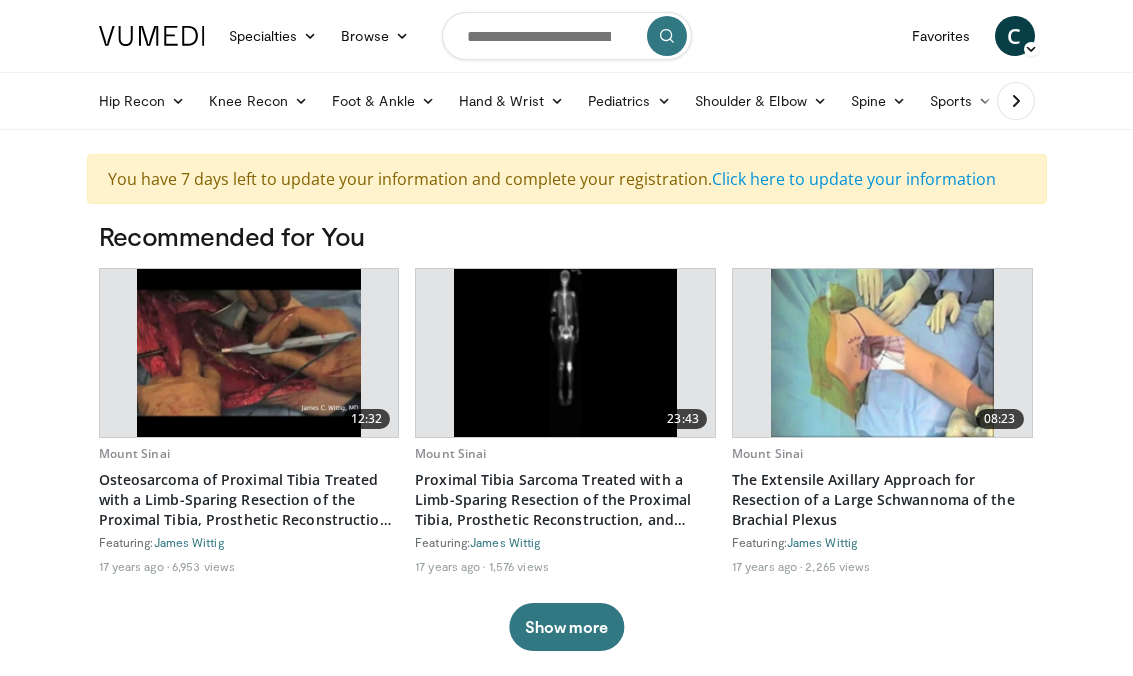 click at bounding box center (1031, 49) 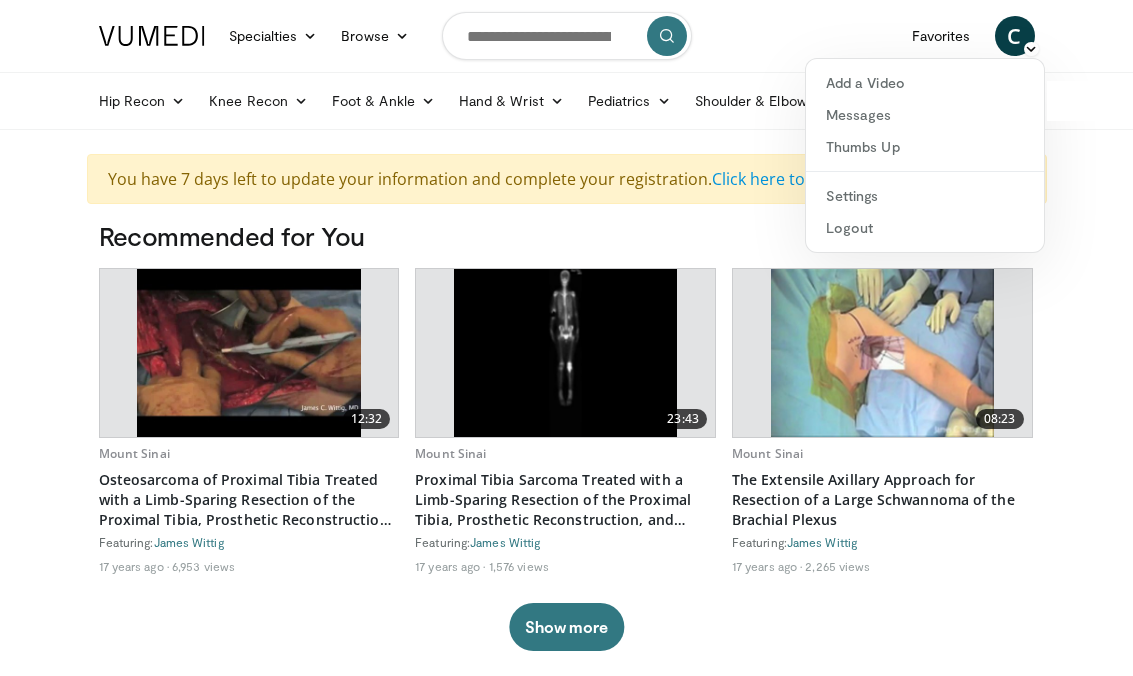 click on "Specialties
Adult & Family Medicine
Allergy, Asthma, Immunology
Anesthesiology
Cardiology
Dental
Dermatology
Endocrinology
Gastroenterology & Hepatology
General Surgery
Hematology & Oncology
Infectious Disease
Nephrology
Neurology
Neurosurgery
Obstetrics & Gynecology
Ophthalmology
Oral Maxillofacial
Orthopaedics
Otolaryngology
Pediatrics
Plastic Surgery
Podiatry
Psychiatry
Pulmonology
Radiation Oncology
Radiology
Rheumatology
Urology
Videos" at bounding box center (566, 338) 